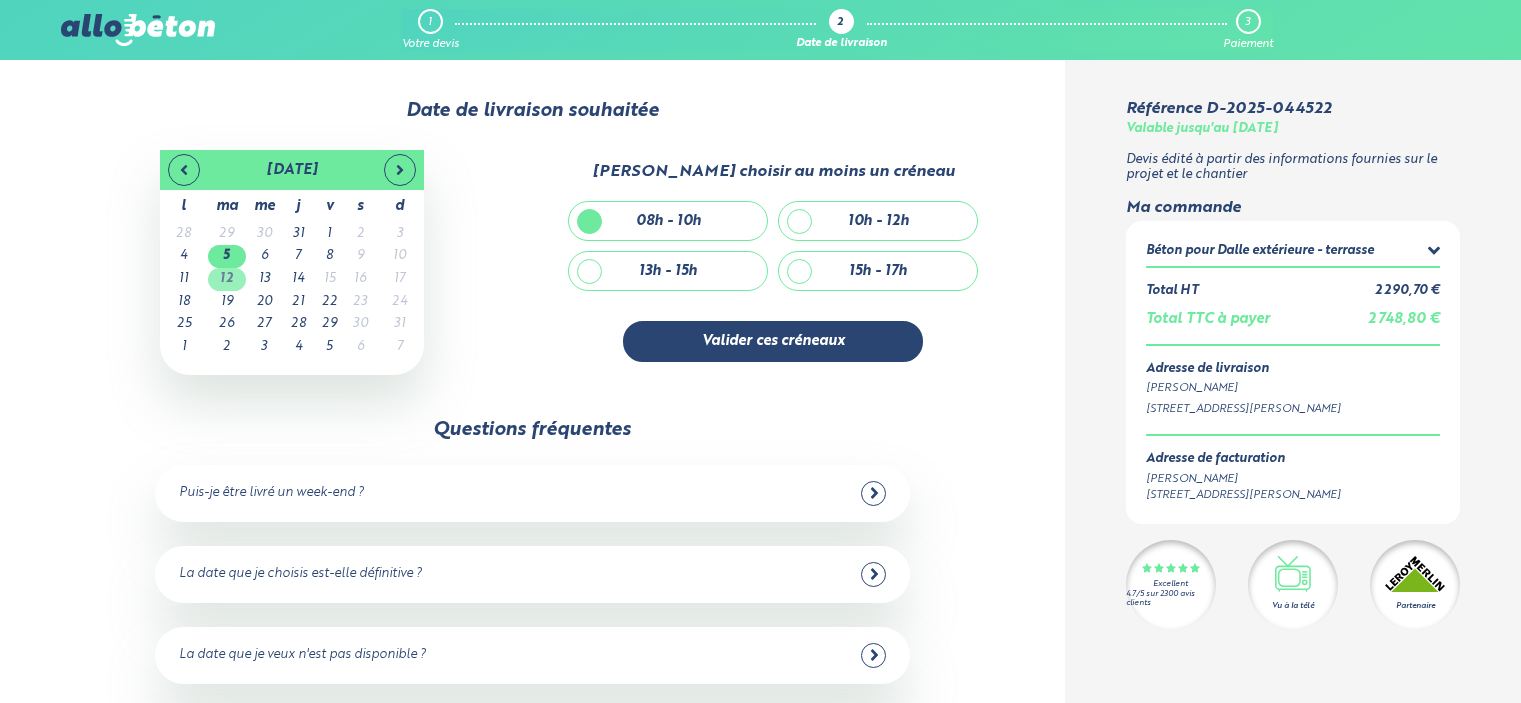scroll, scrollTop: 0, scrollLeft: 0, axis: both 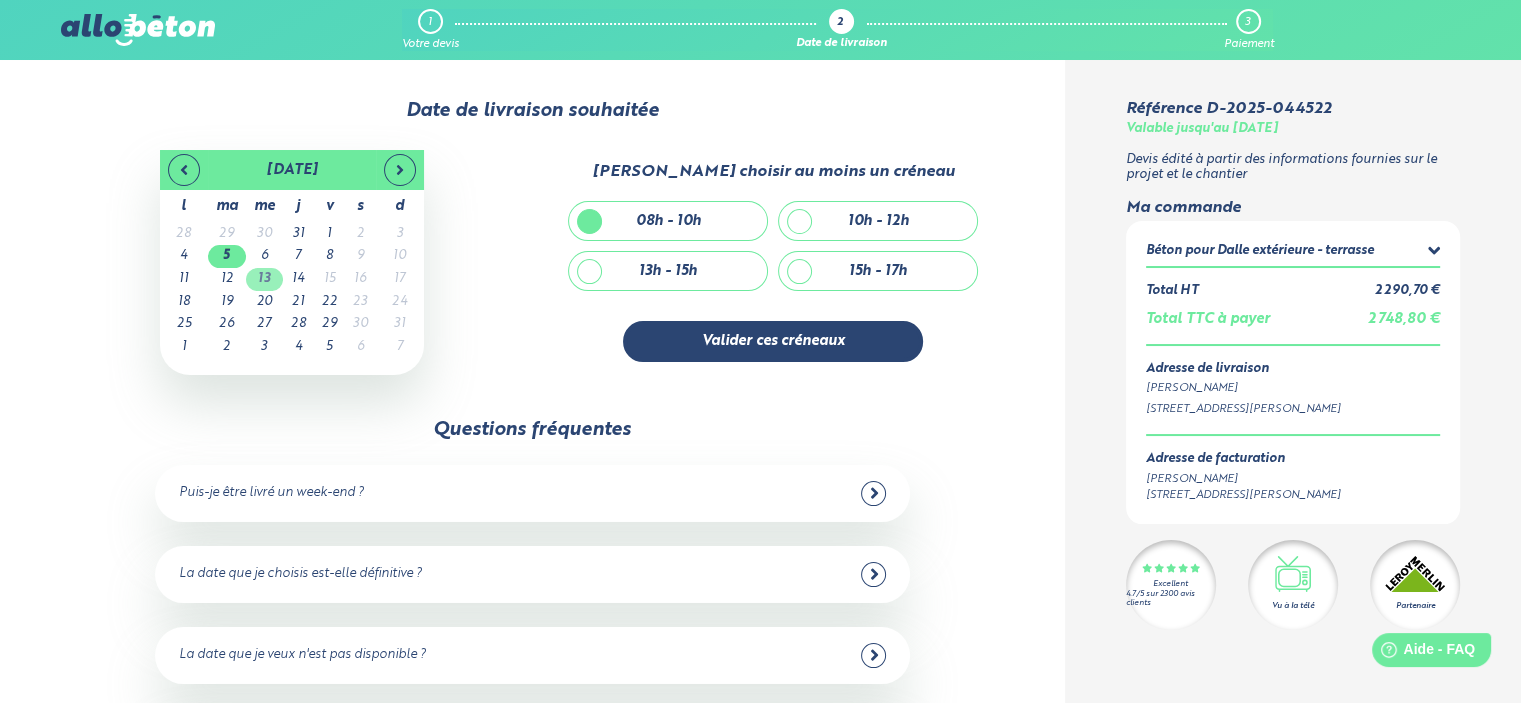 click on "13" at bounding box center [264, 279] 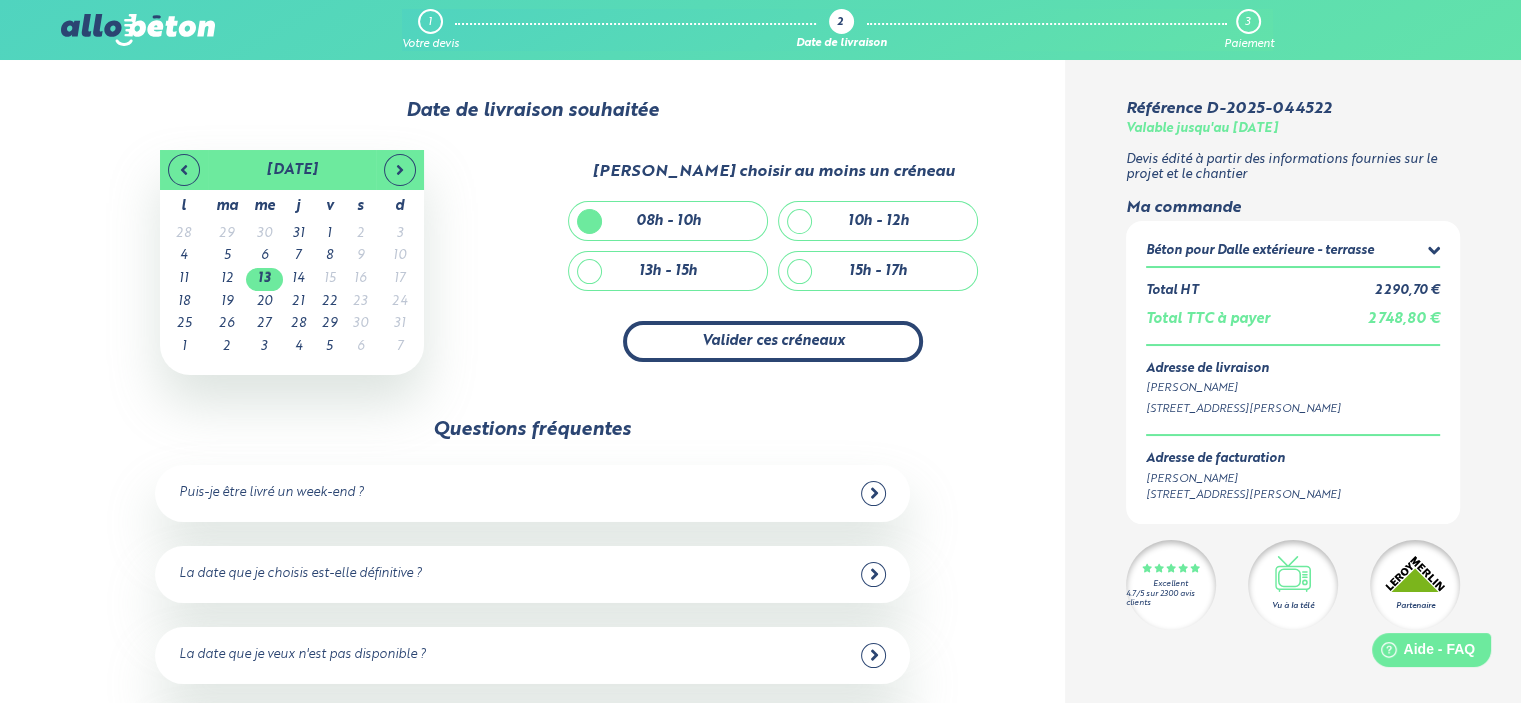click on "Valider ces créneaux" at bounding box center (773, 341) 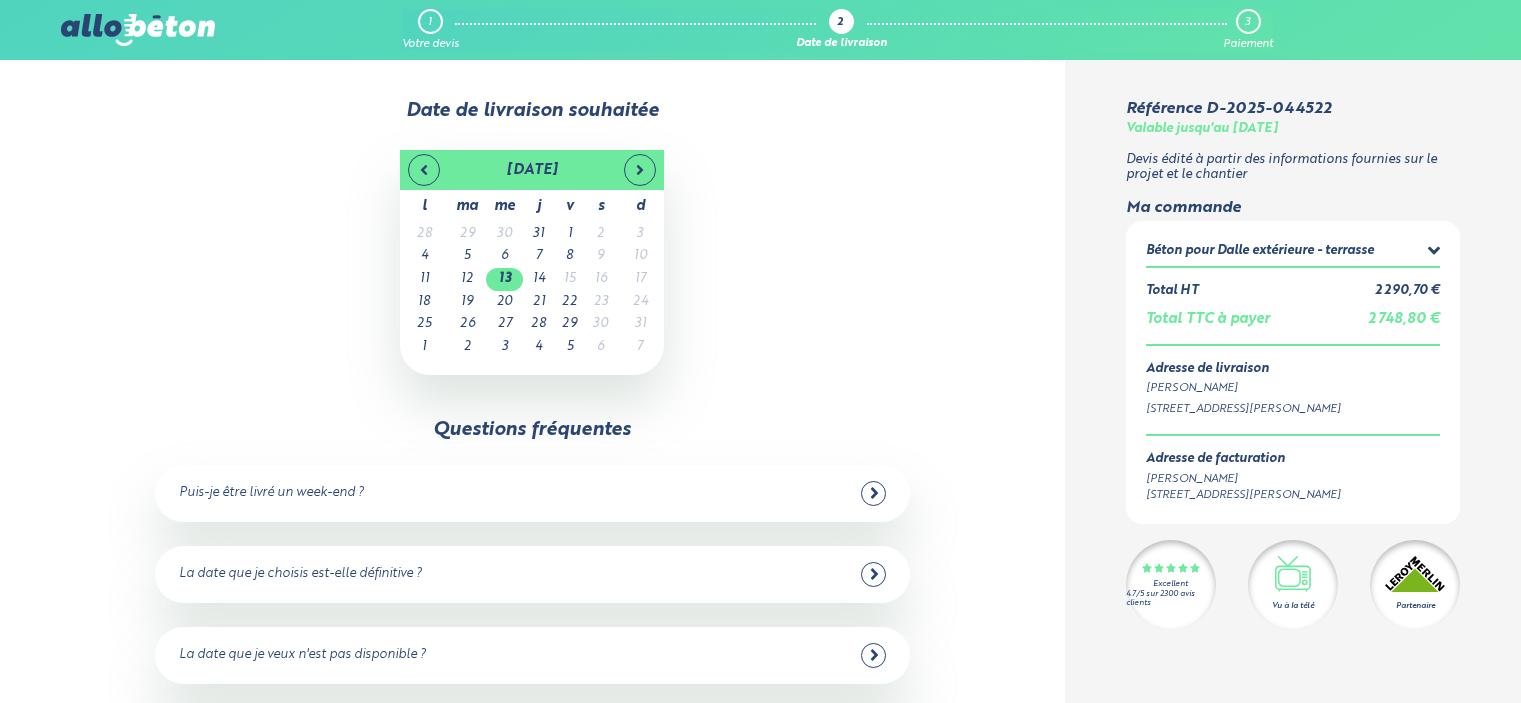 scroll, scrollTop: 0, scrollLeft: 0, axis: both 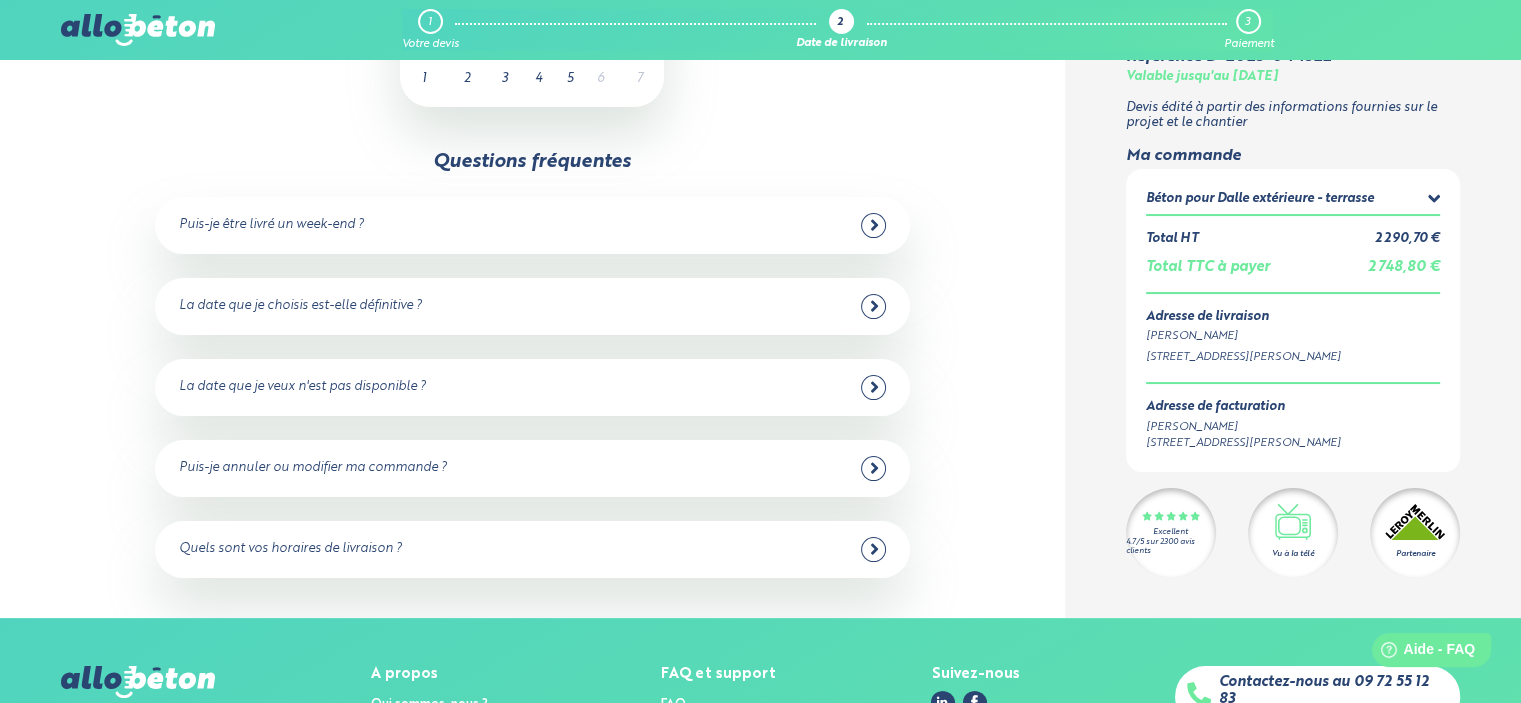 click at bounding box center [873, 306] 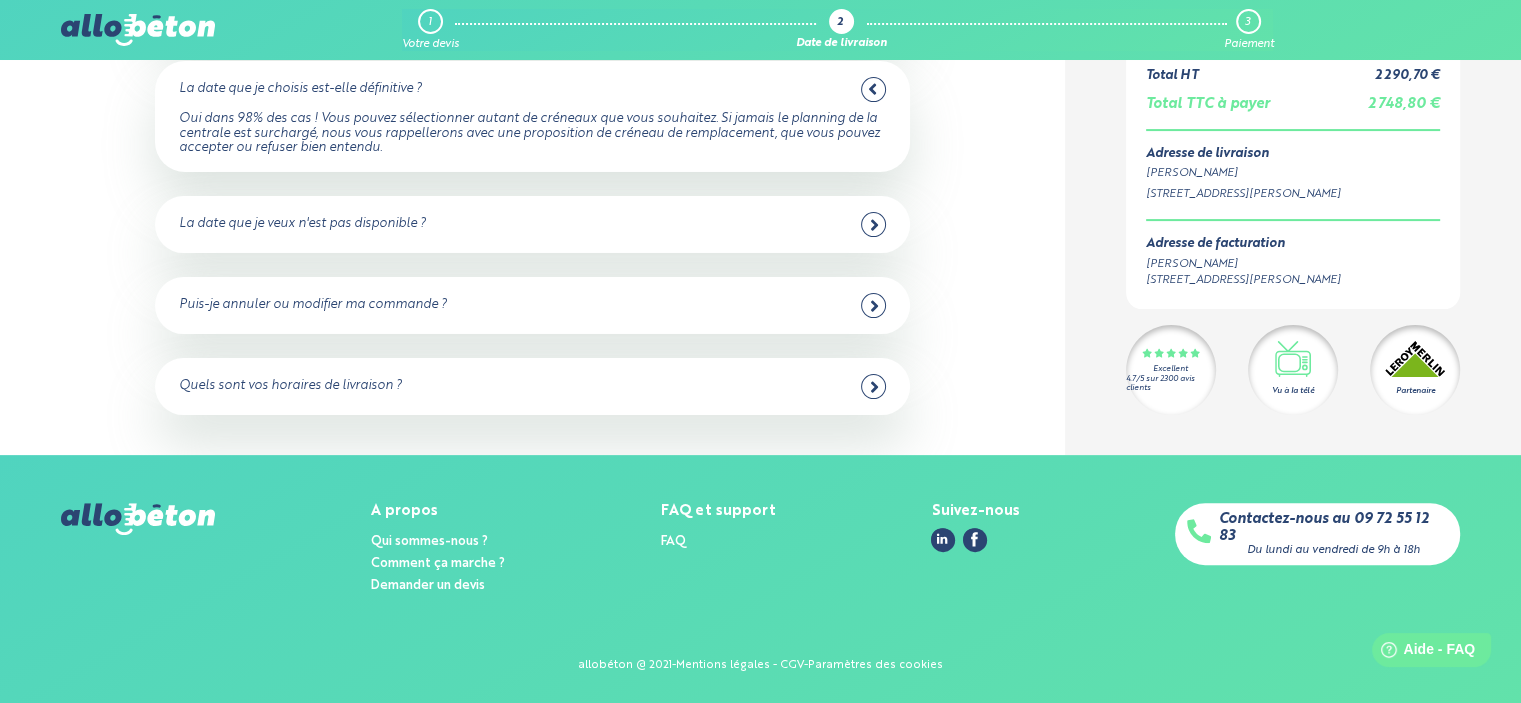 scroll, scrollTop: 166, scrollLeft: 0, axis: vertical 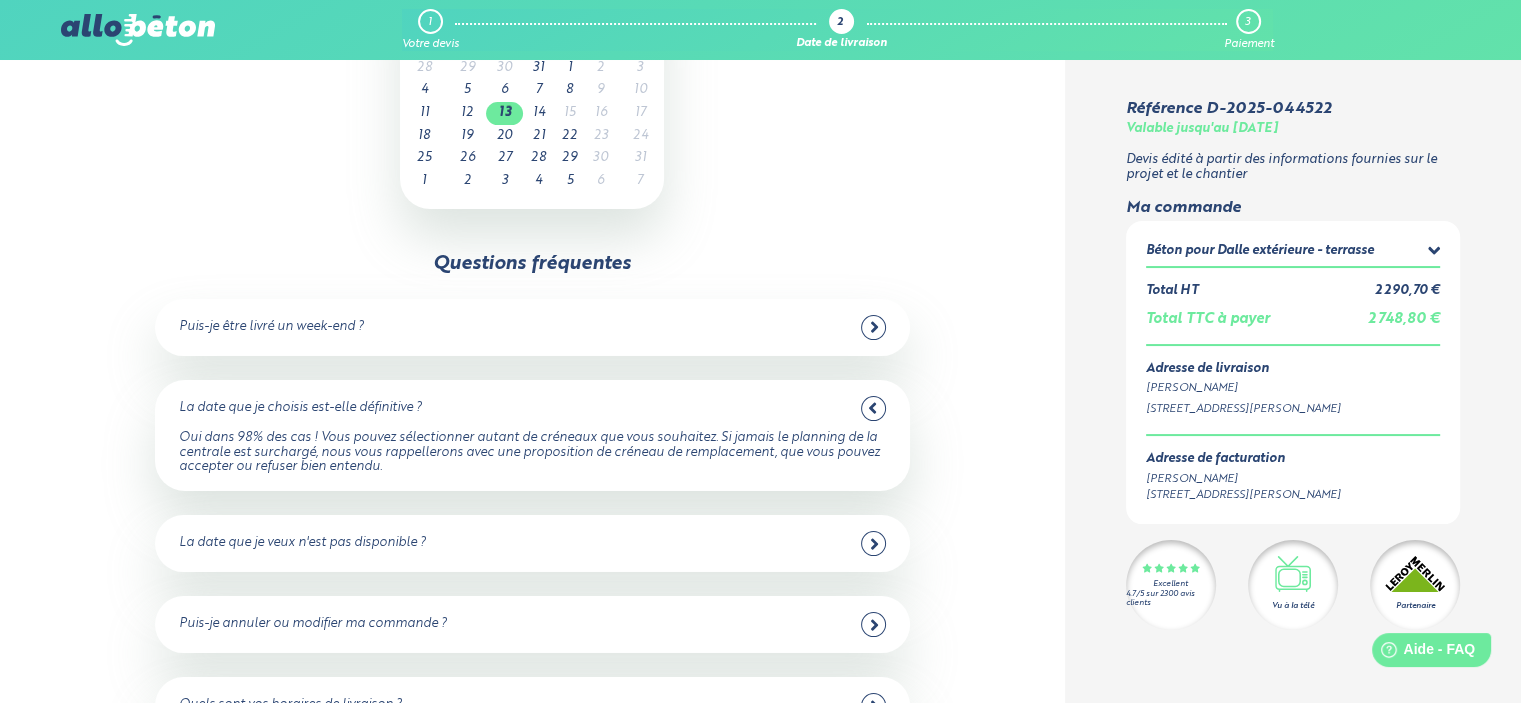 click on "août 2025
l ma me j v s d 28 29 30 31 1 2 3 4 5 6 7 8 9 10 11 12 13 14 15 16 17 18 19 20 21 22 23 24 25 26 27 28 29 30 31 1 2 3 4 5 6 7 Aujourd'hui Effacer" at bounding box center (532, 96) 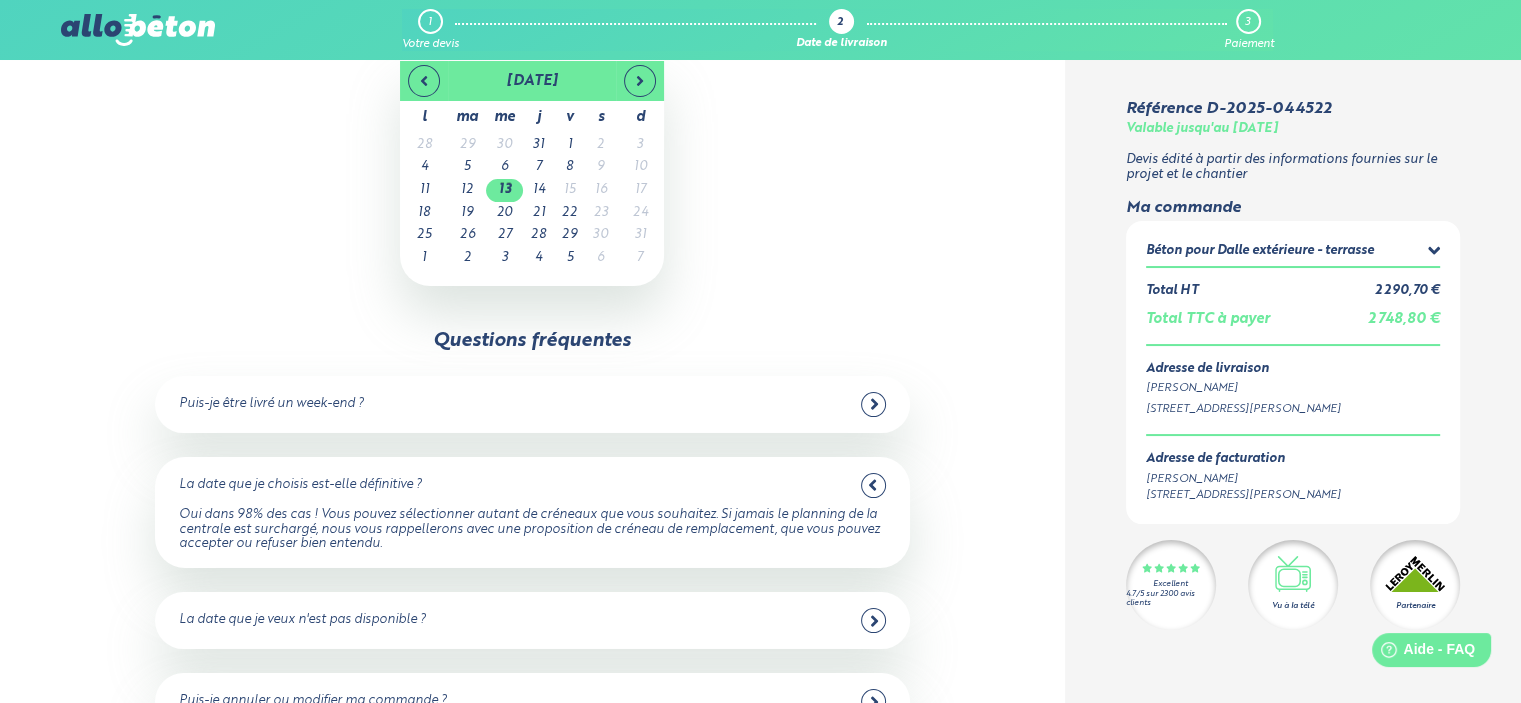 scroll, scrollTop: 0, scrollLeft: 0, axis: both 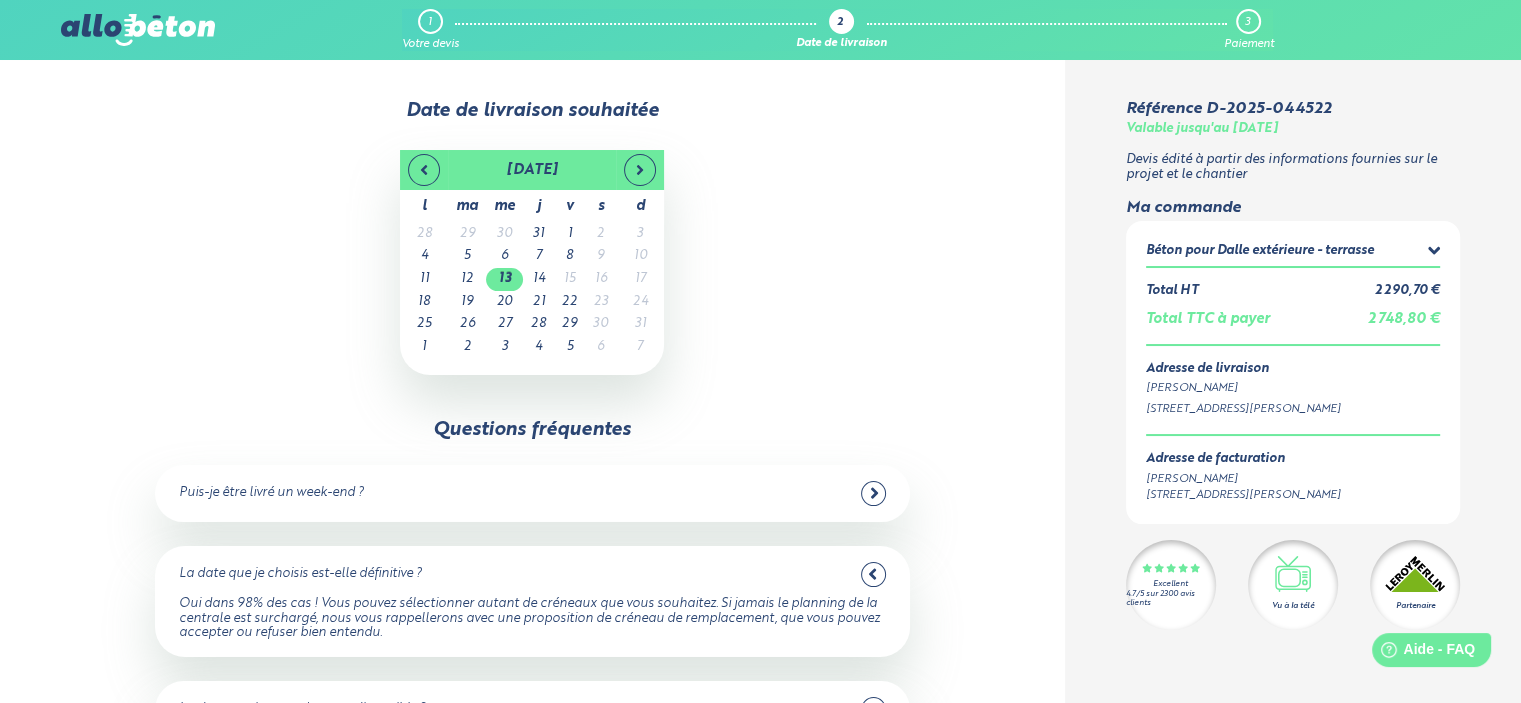 click 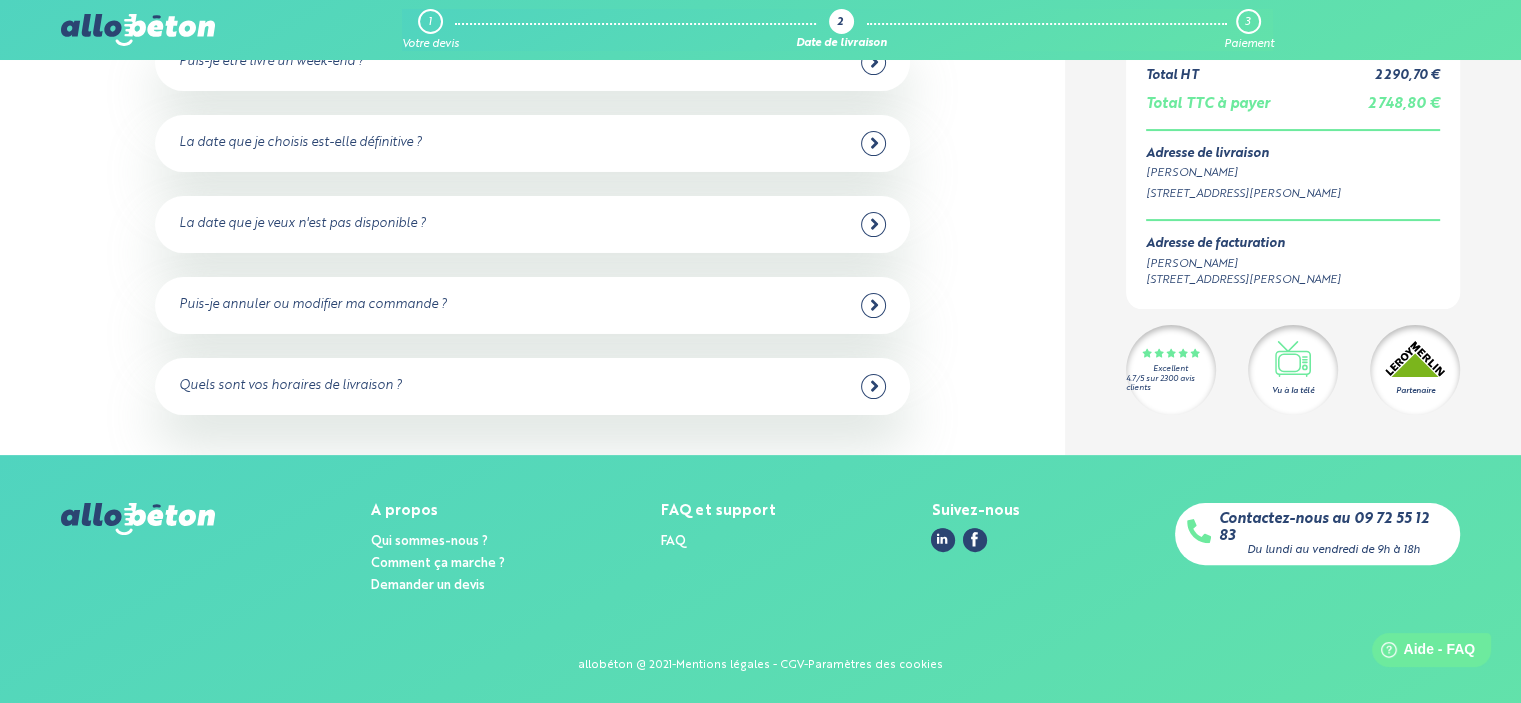 scroll, scrollTop: 0, scrollLeft: 0, axis: both 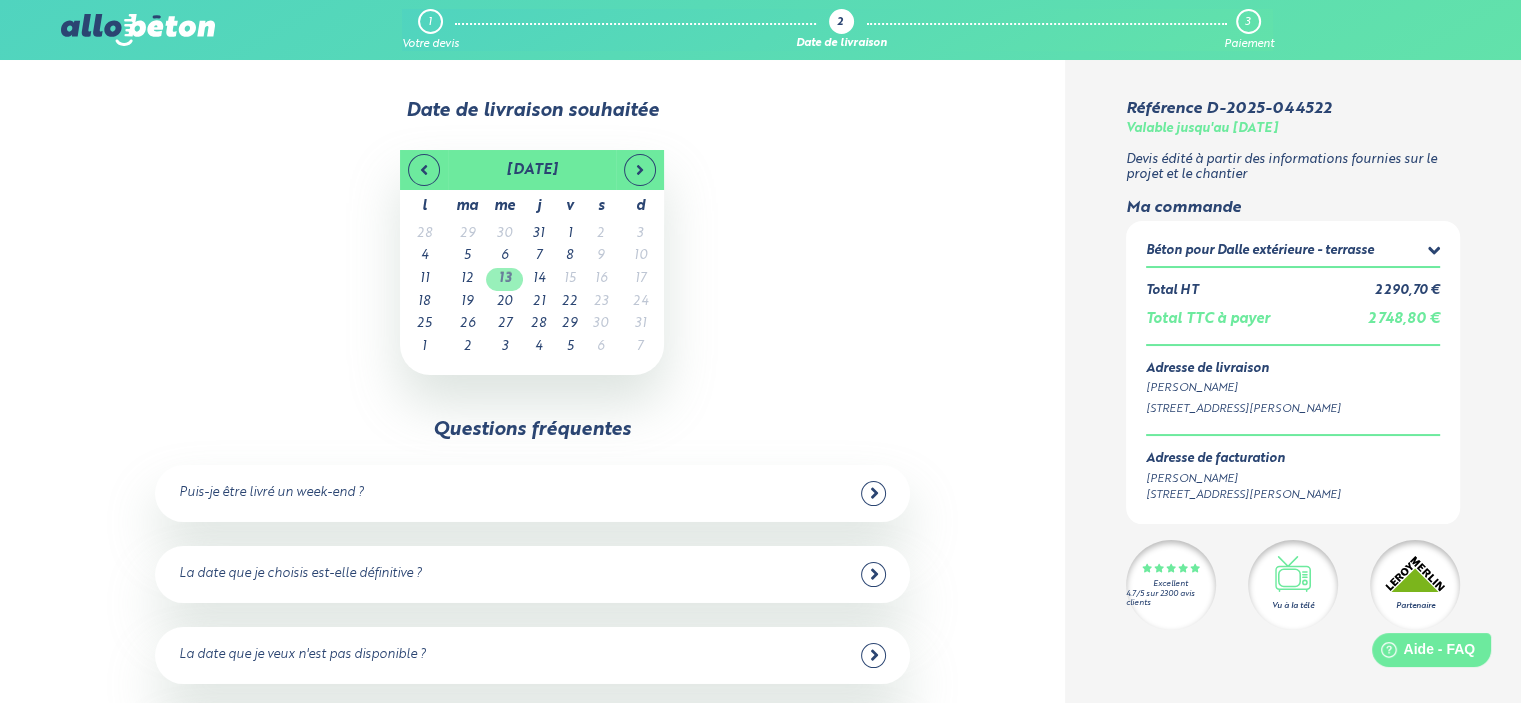 click on "13" at bounding box center (504, 279) 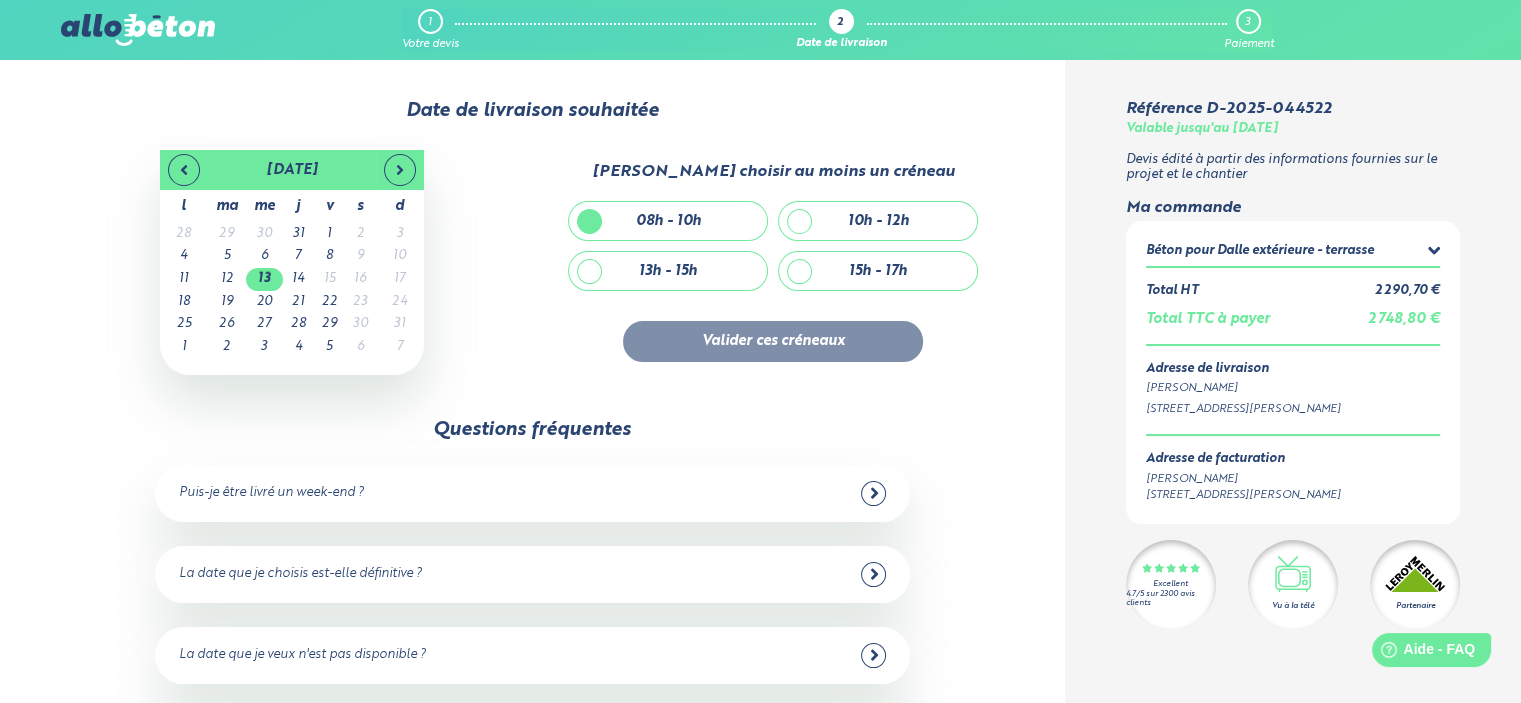 click on "08h - 10h" at bounding box center (668, 221) 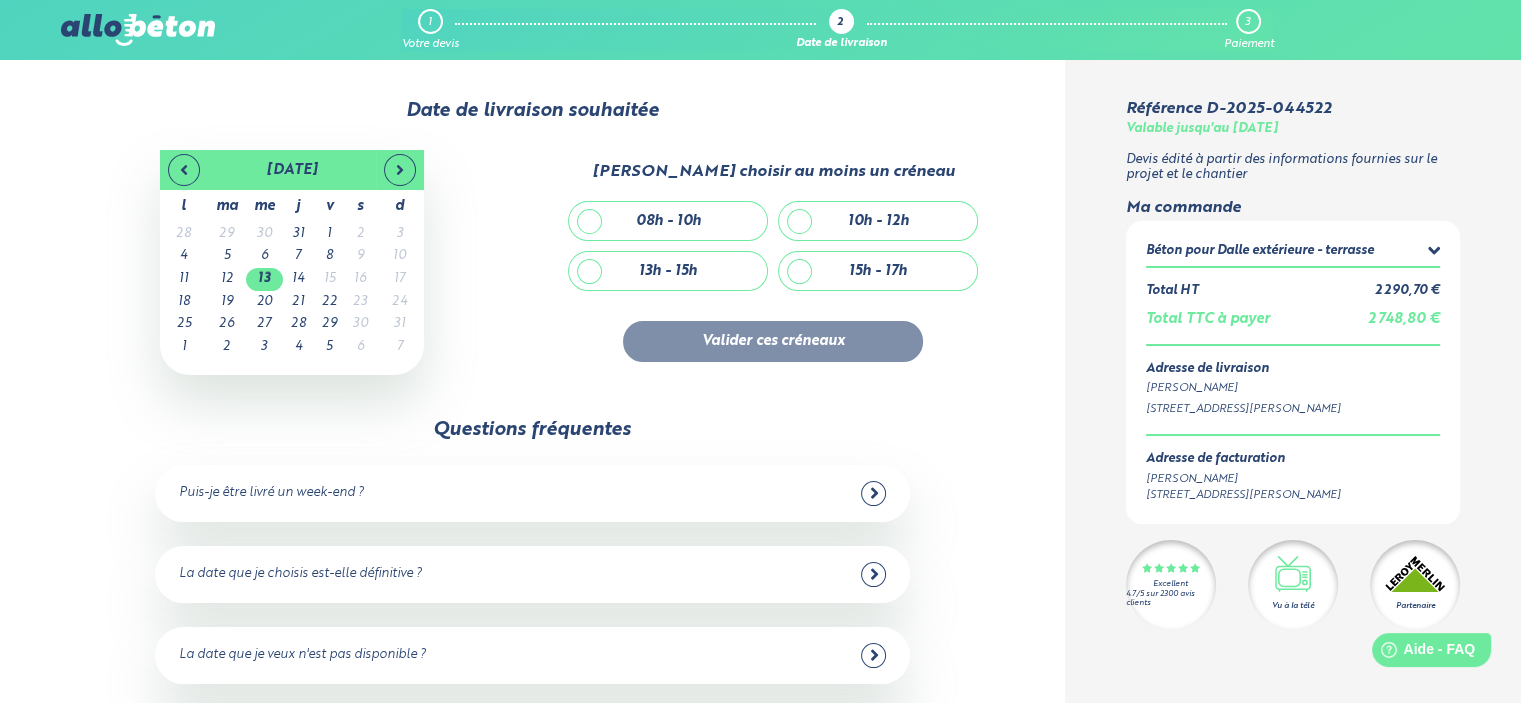 click on "08h - 10h" at bounding box center (668, 221) 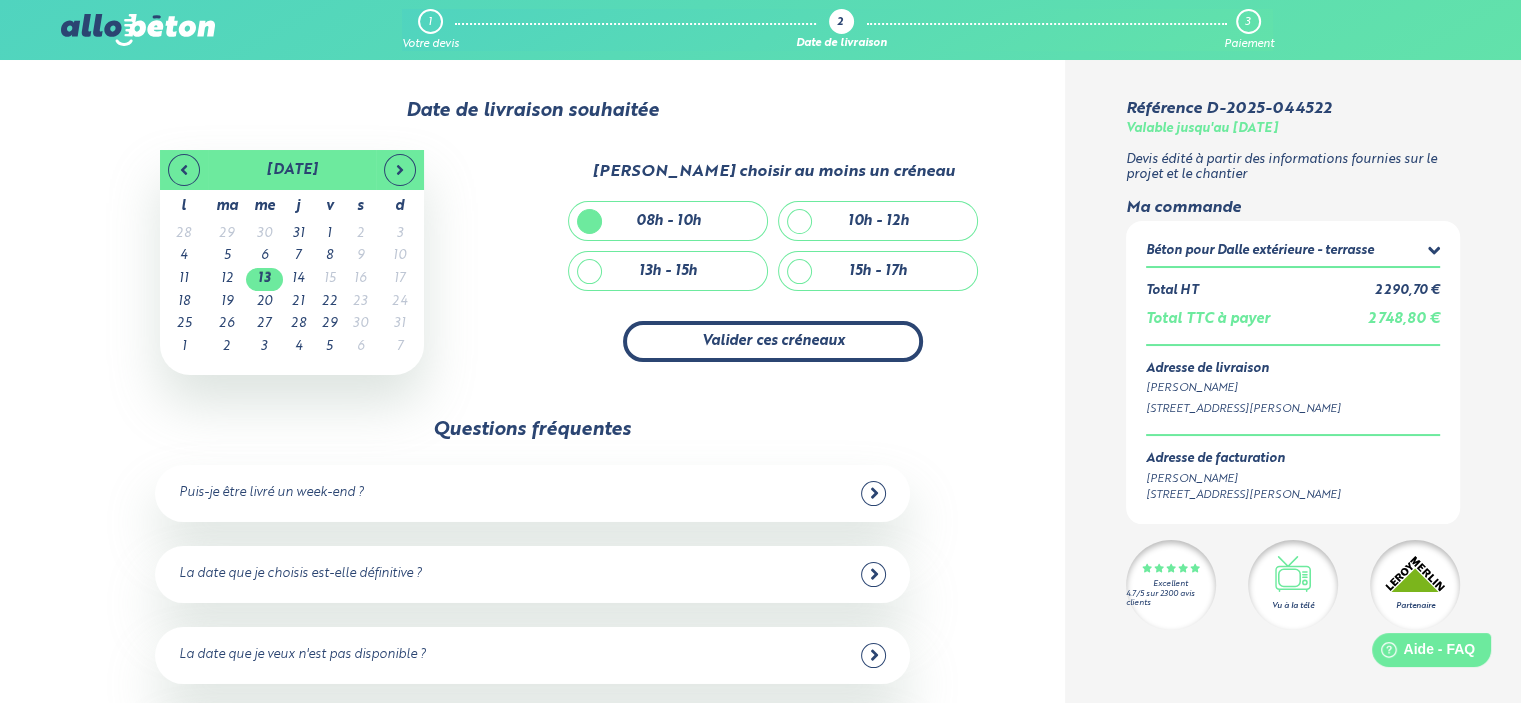 click on "Valider ces créneaux" at bounding box center [773, 341] 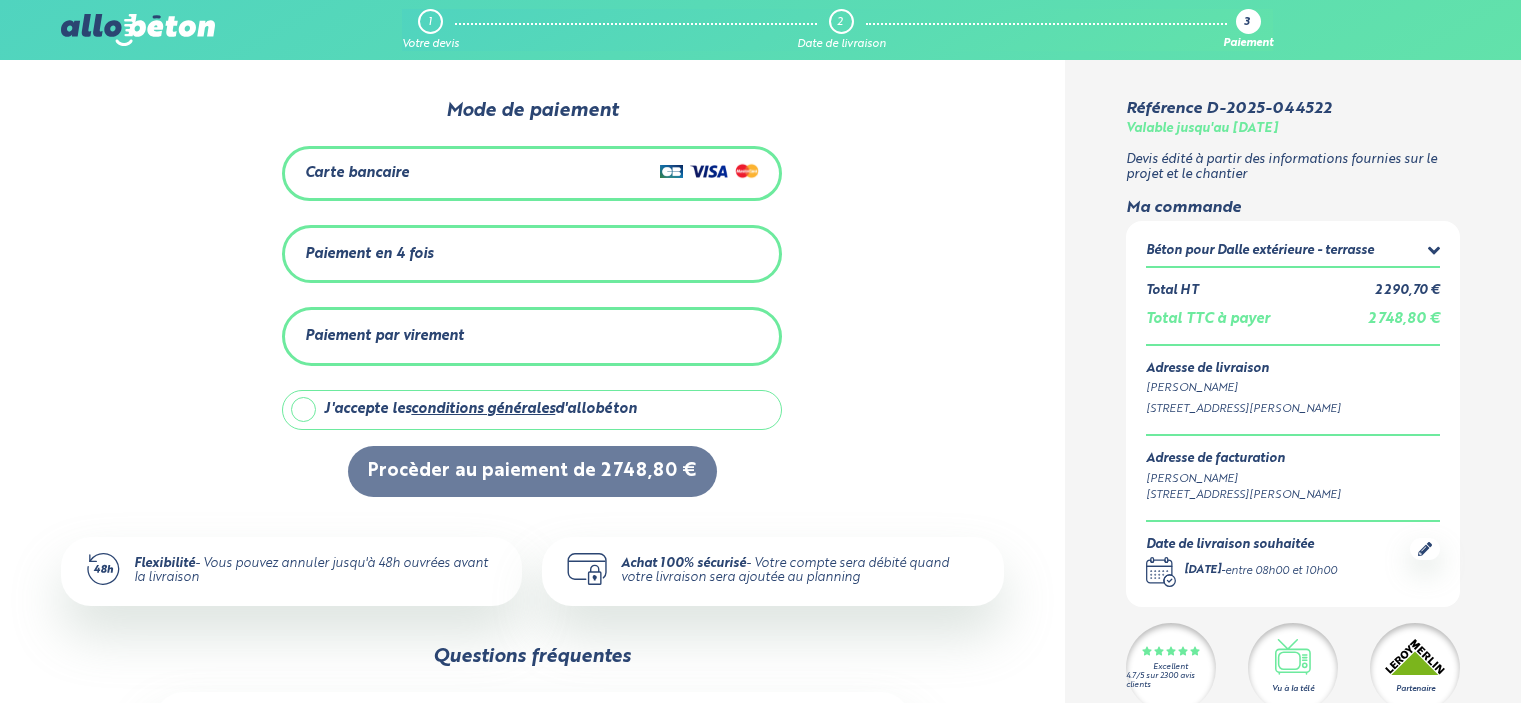 scroll, scrollTop: 0, scrollLeft: 0, axis: both 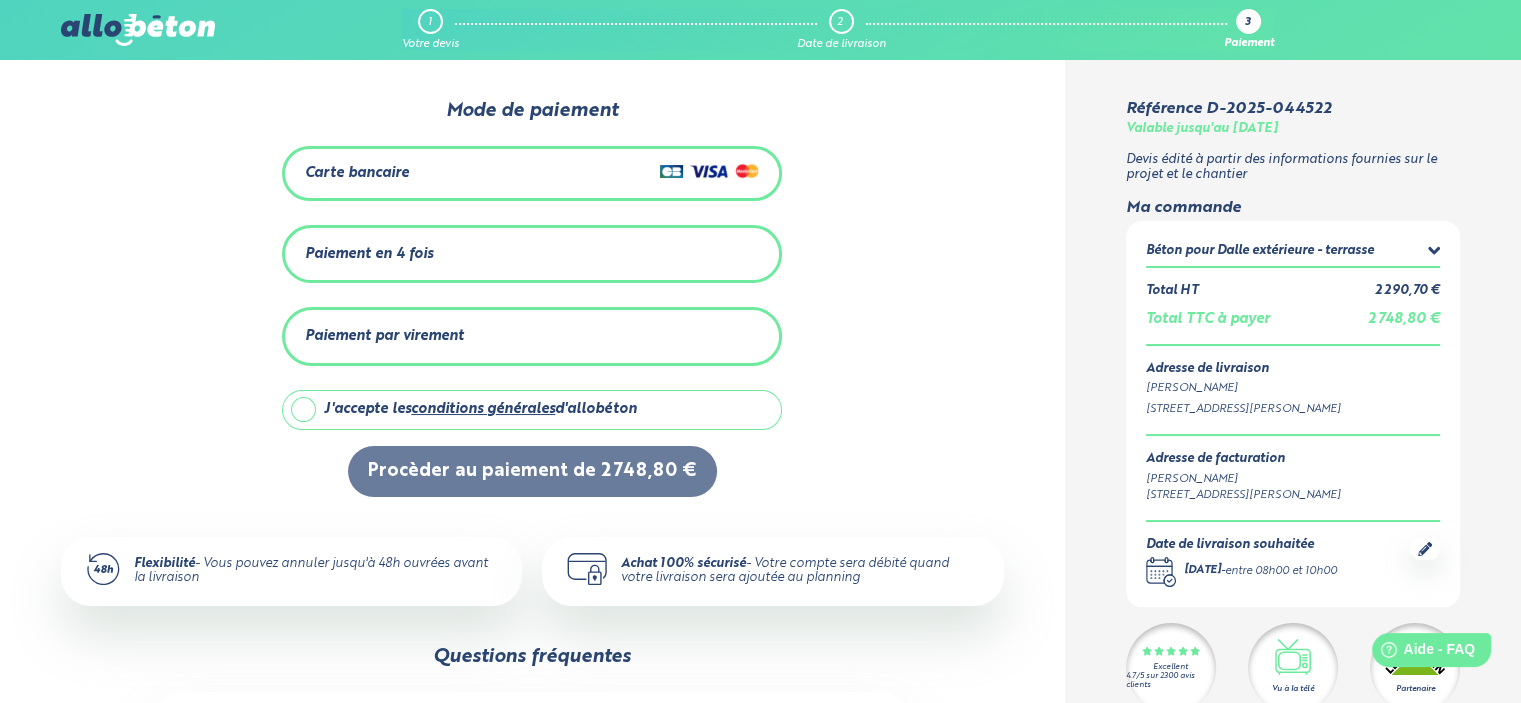 click on "J'accepte les  conditions générales  d'allobéton" at bounding box center (532, 410) 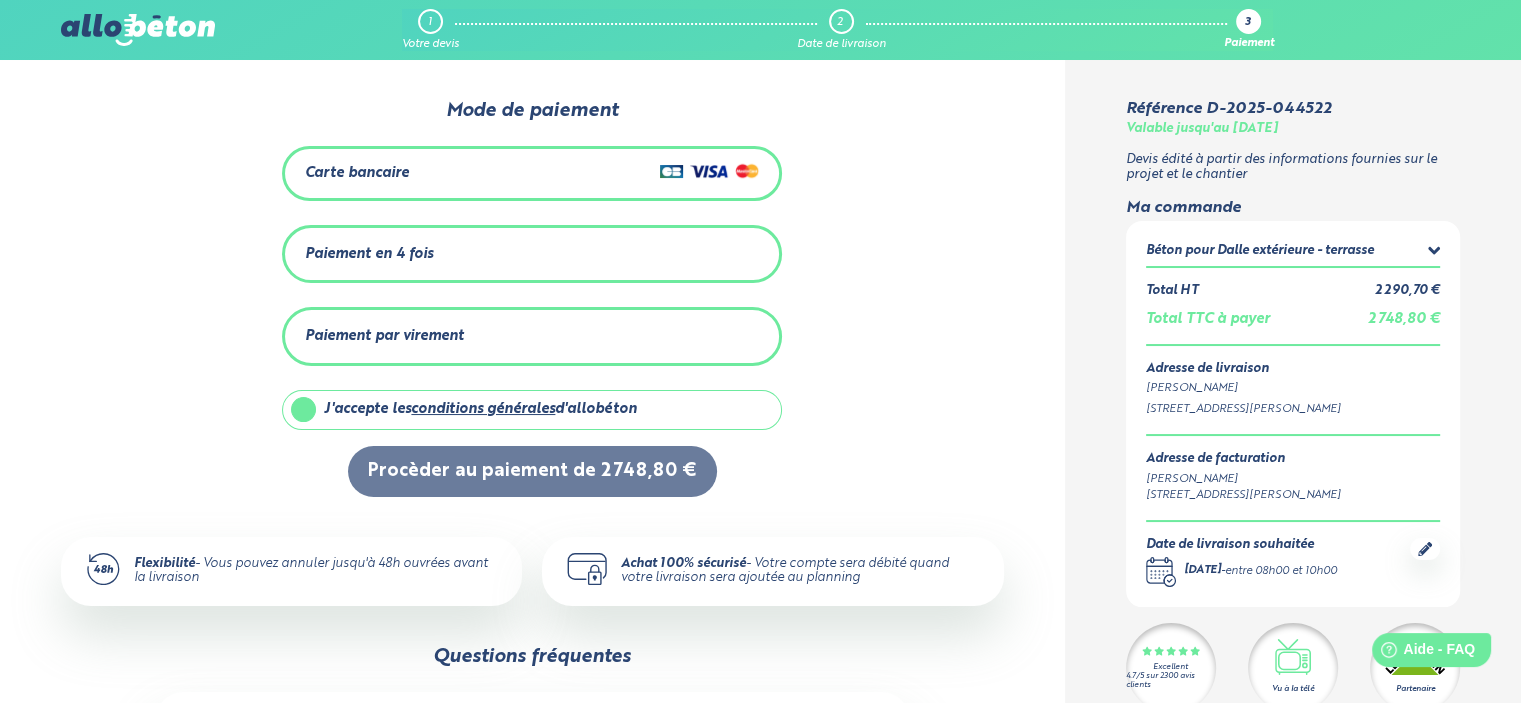 click on "1" at bounding box center (430, 21) 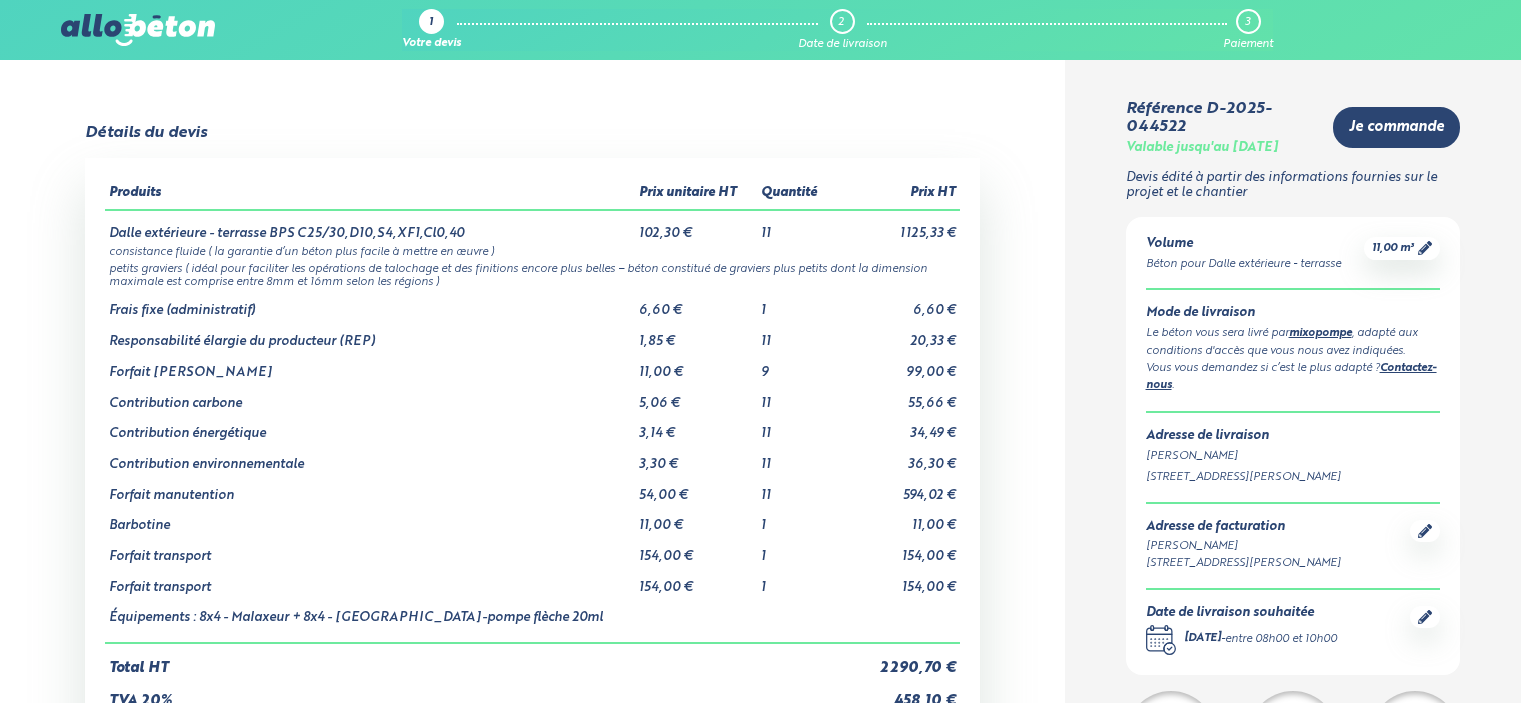 scroll, scrollTop: 0, scrollLeft: 0, axis: both 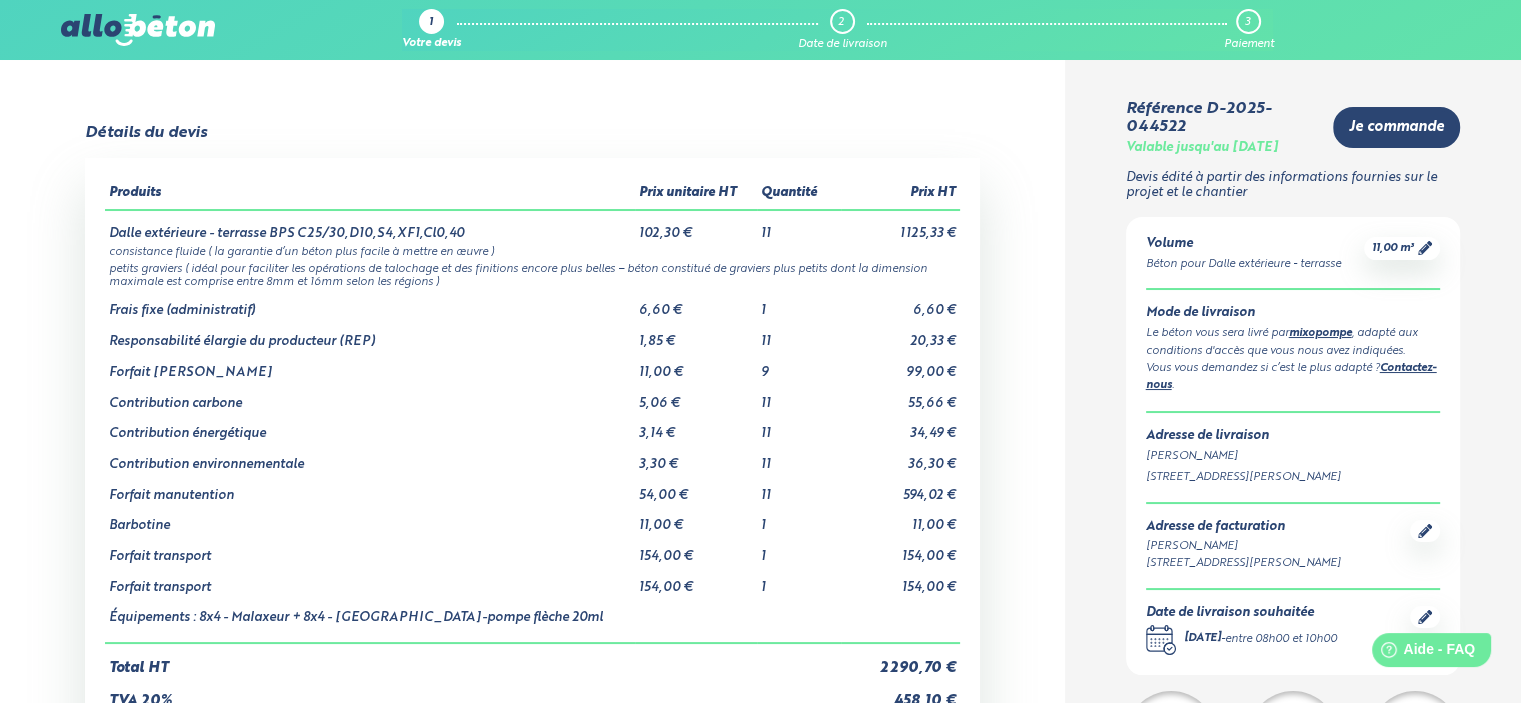 click on "2" at bounding box center (842, 21) 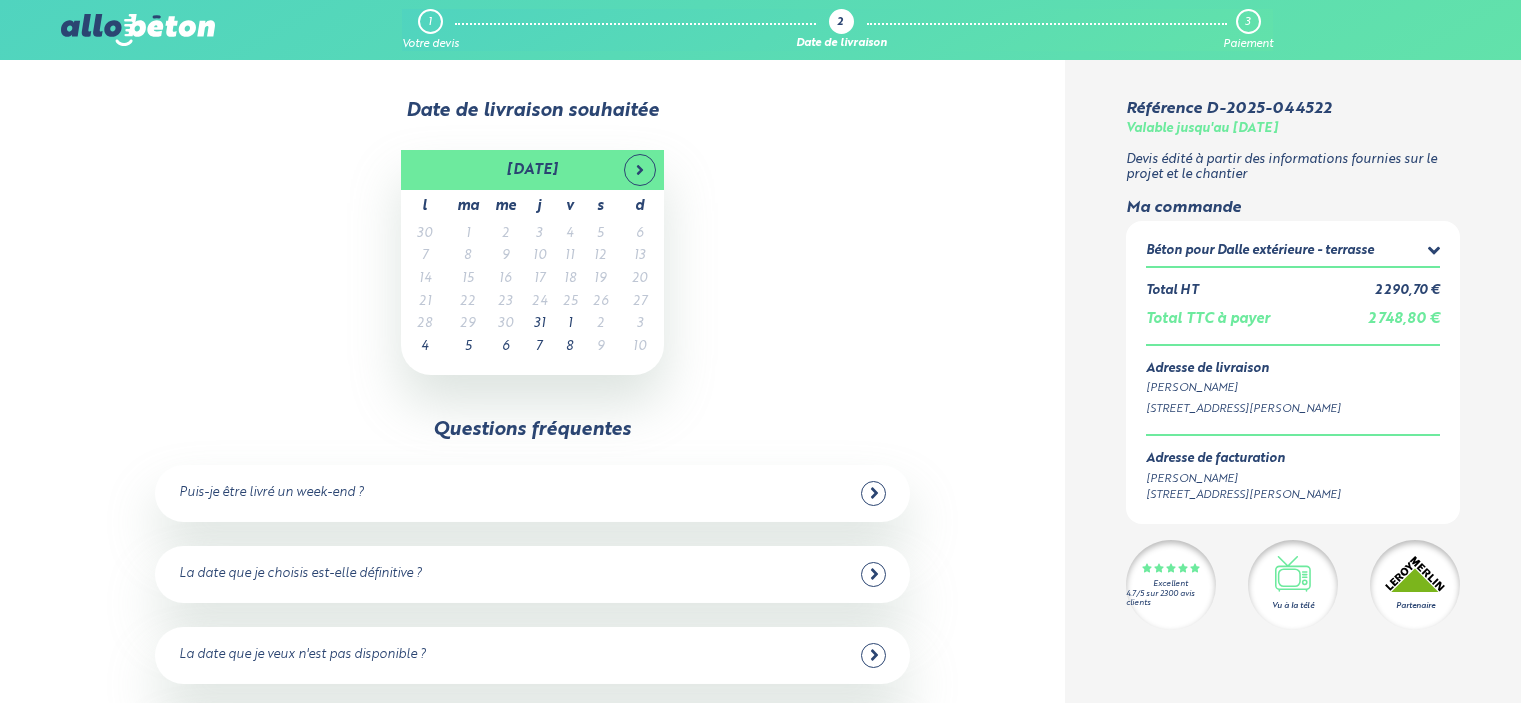 scroll, scrollTop: 0, scrollLeft: 0, axis: both 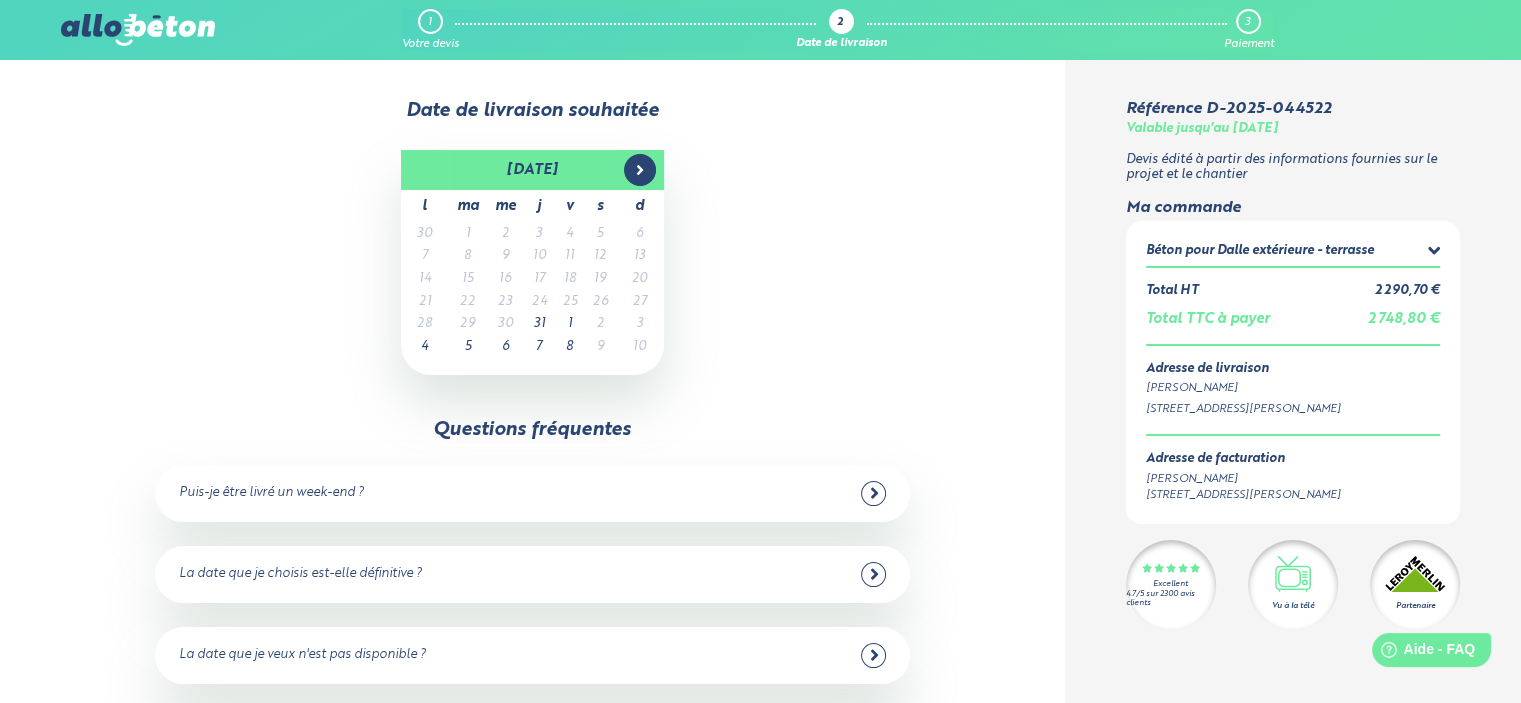 click 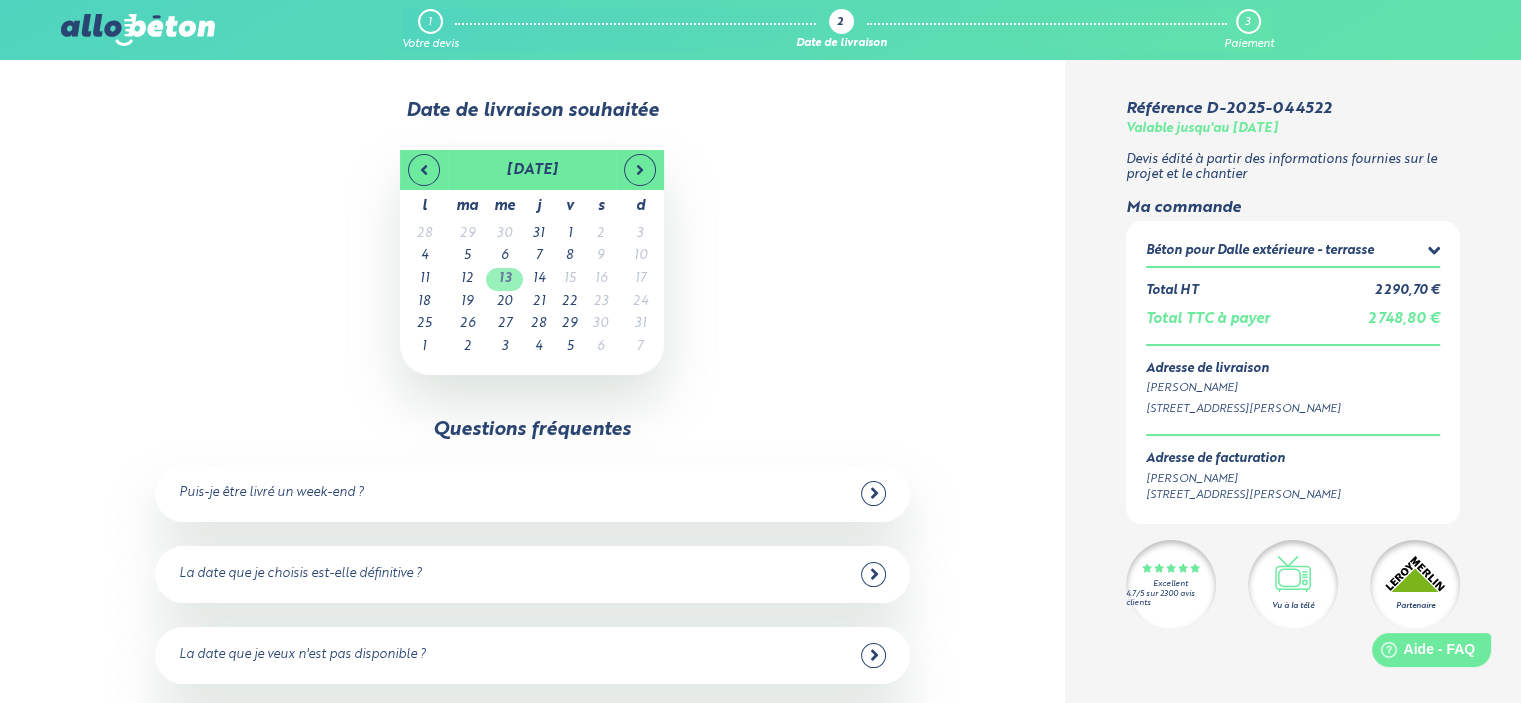 click on "13" at bounding box center [504, 279] 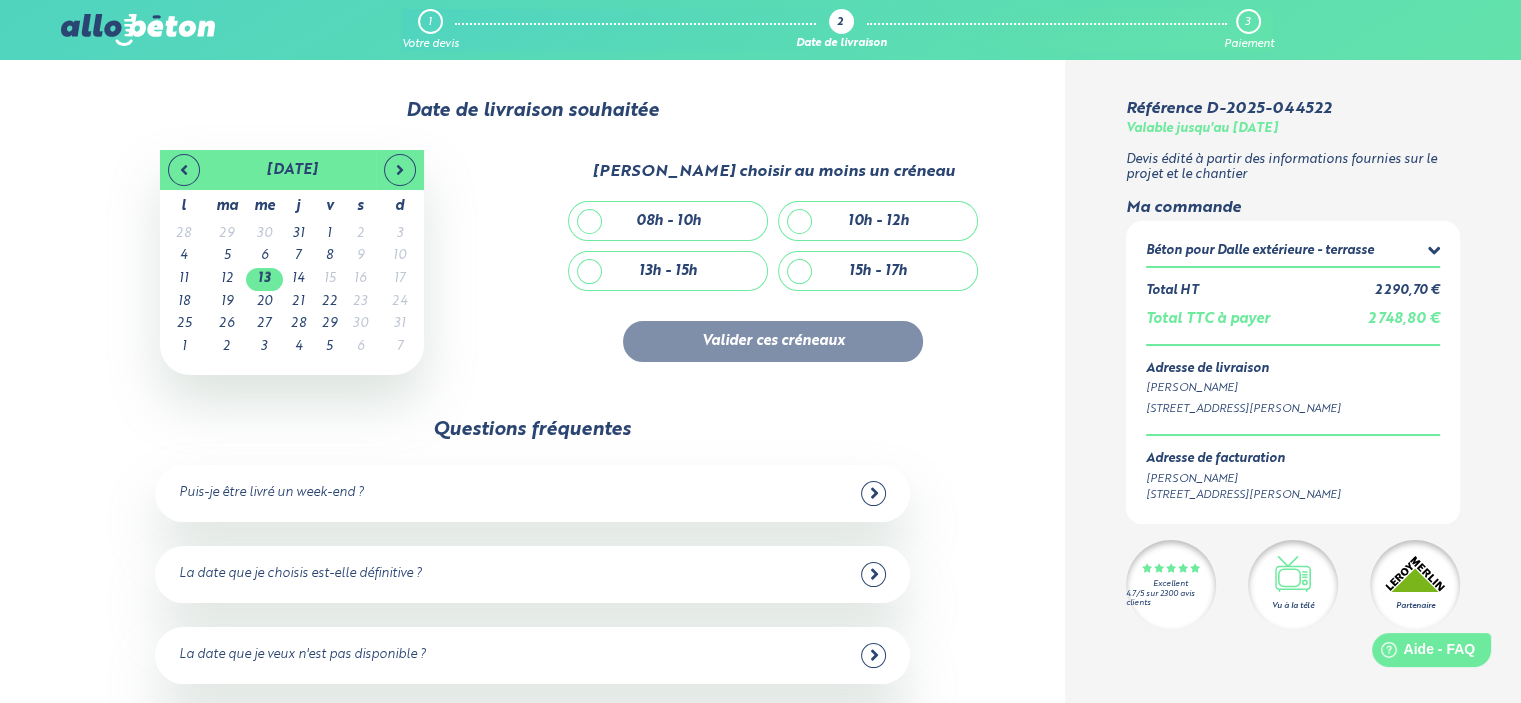 click on "08h - 10h" at bounding box center (668, 221) 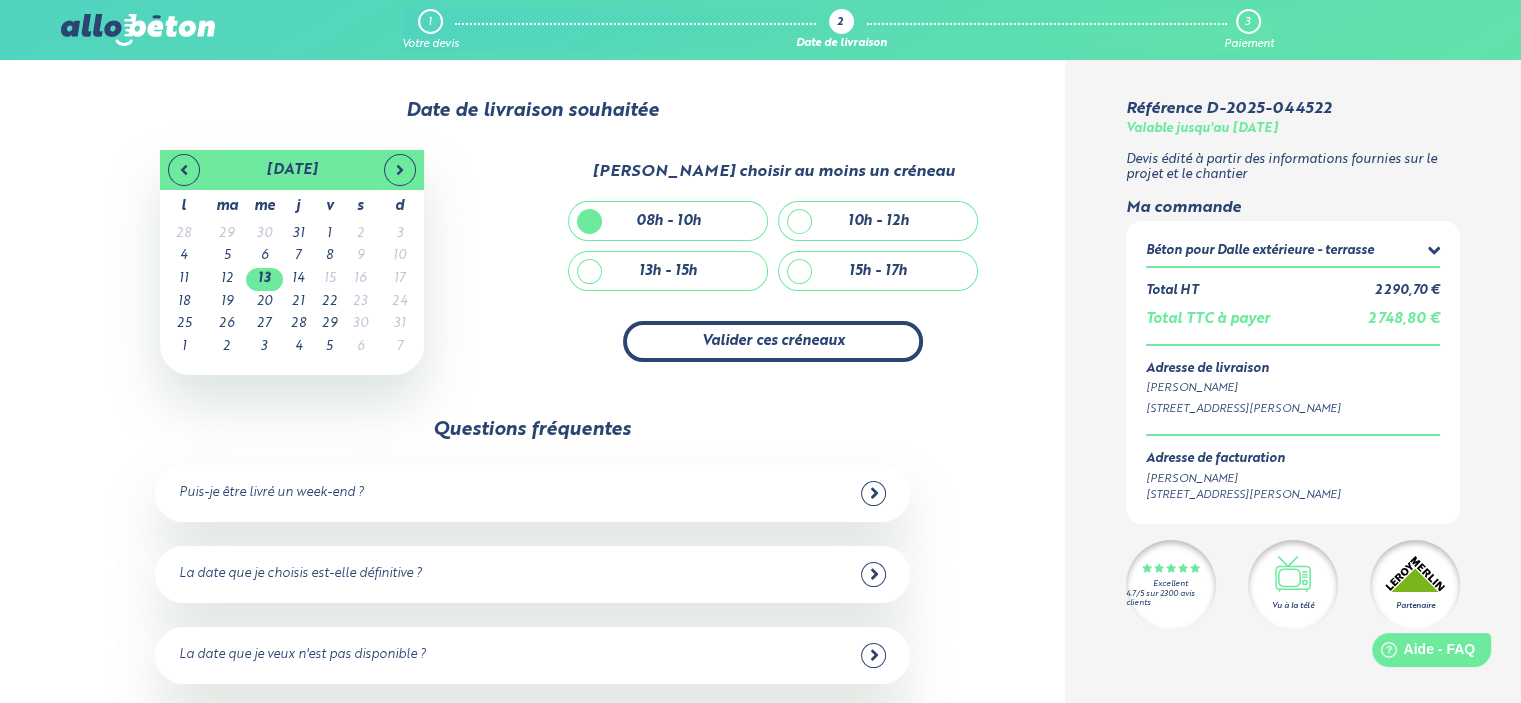 click on "Valider ces créneaux" at bounding box center [773, 341] 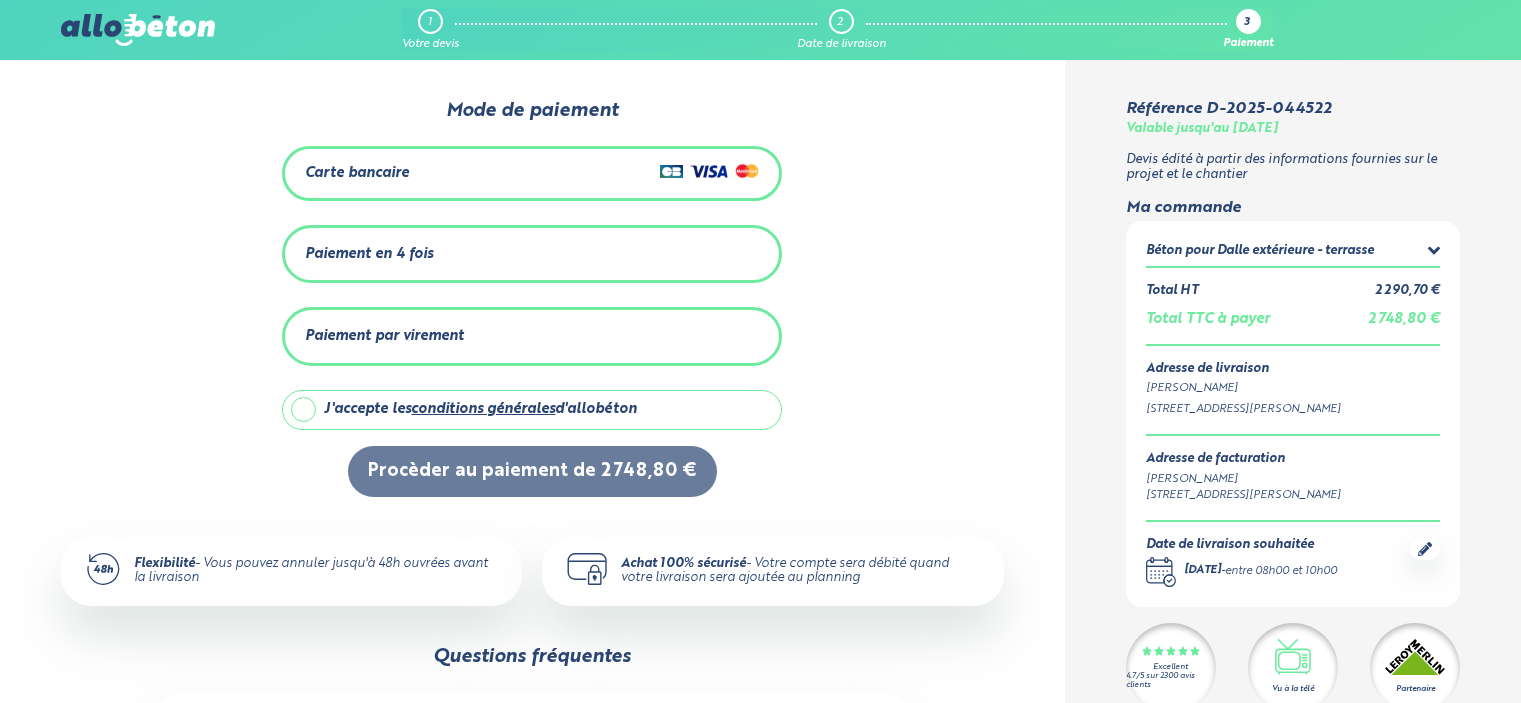 scroll, scrollTop: 0, scrollLeft: 0, axis: both 